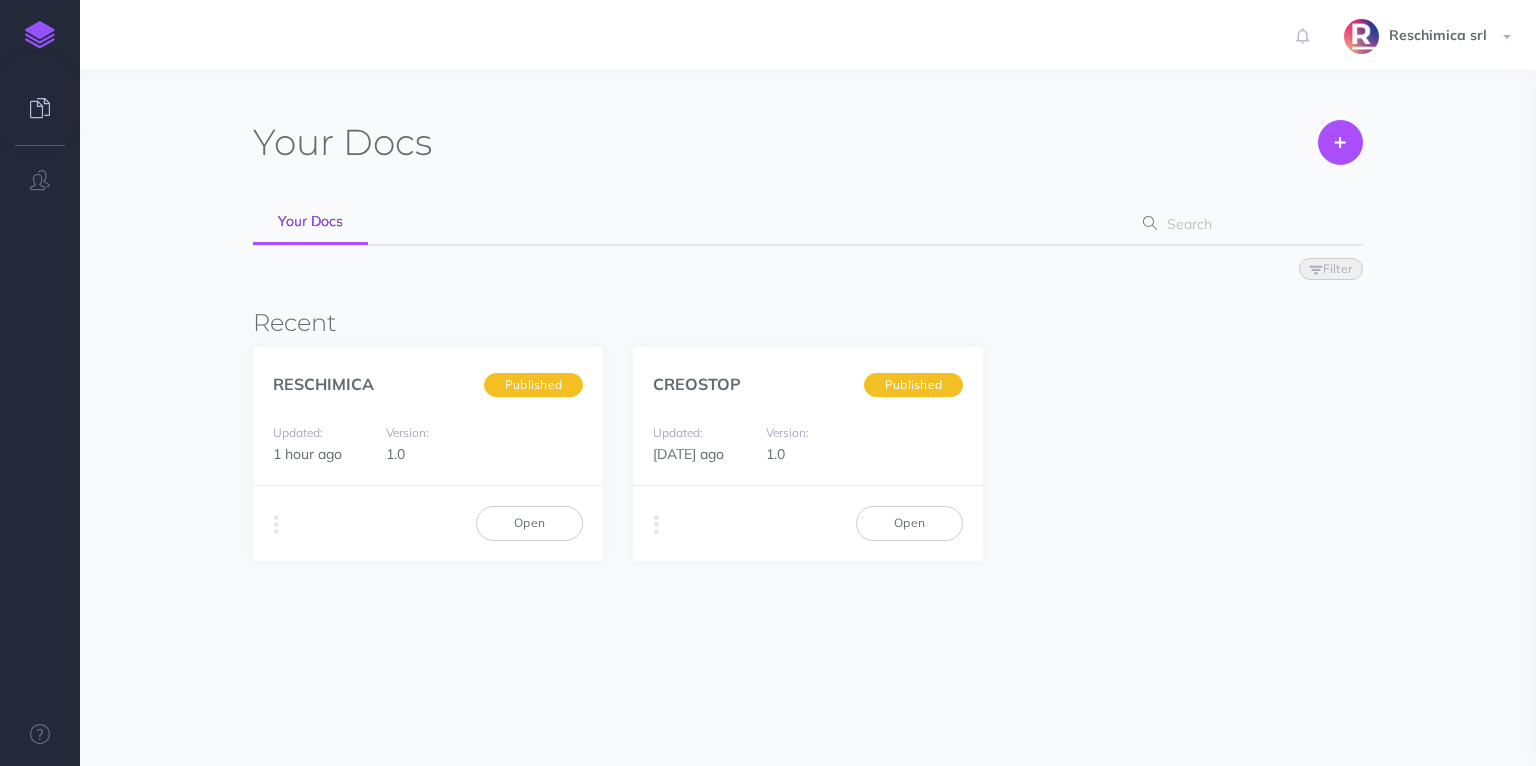 scroll, scrollTop: 0, scrollLeft: 0, axis: both 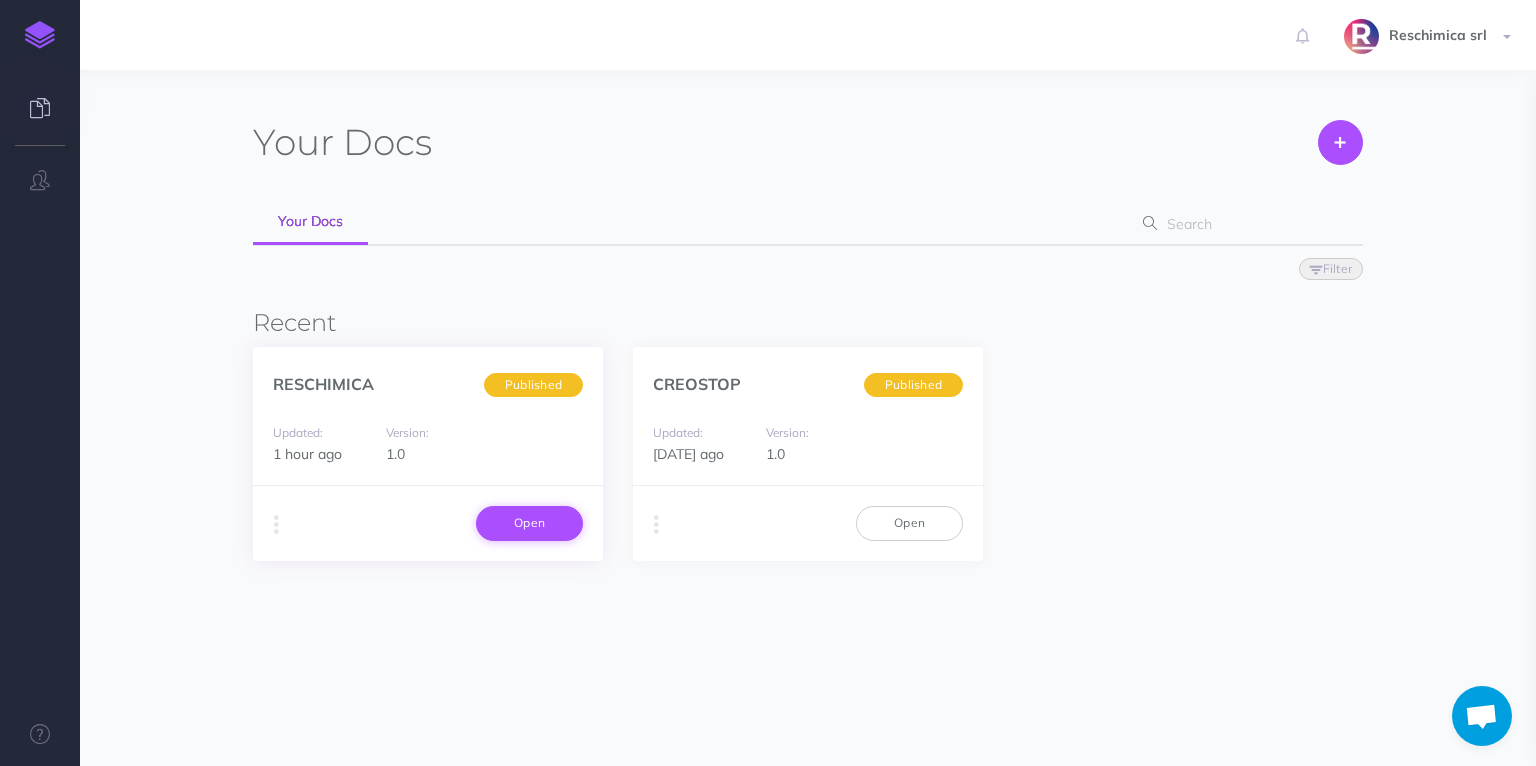 click on "Open" at bounding box center [529, 523] 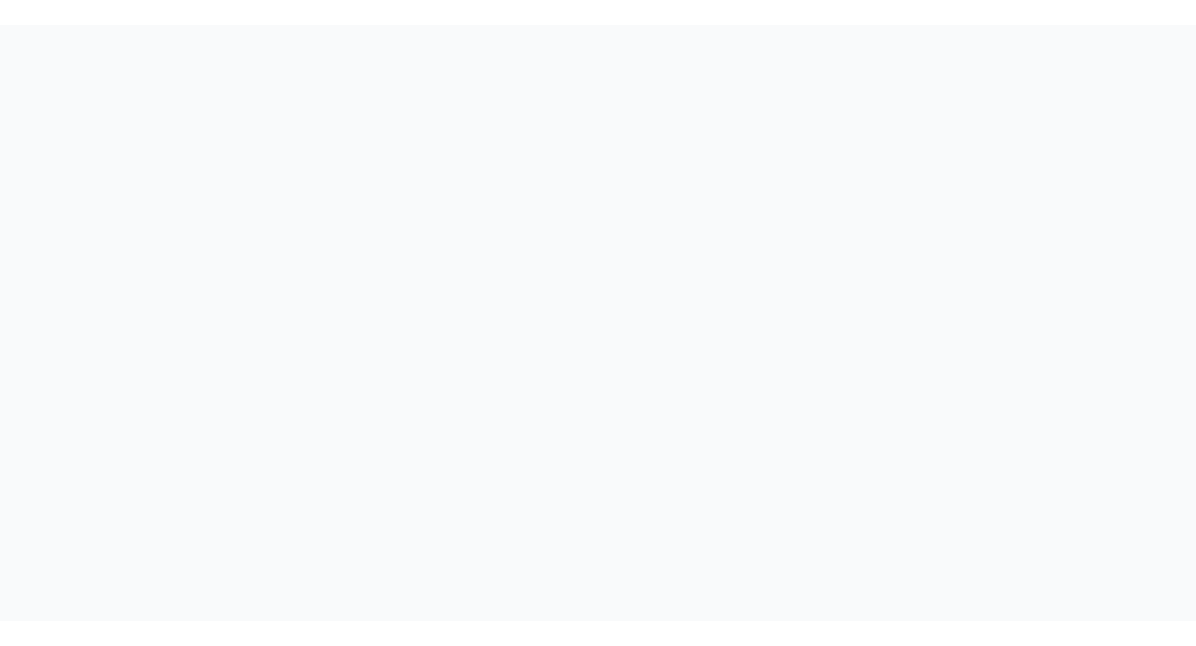 scroll, scrollTop: 0, scrollLeft: 0, axis: both 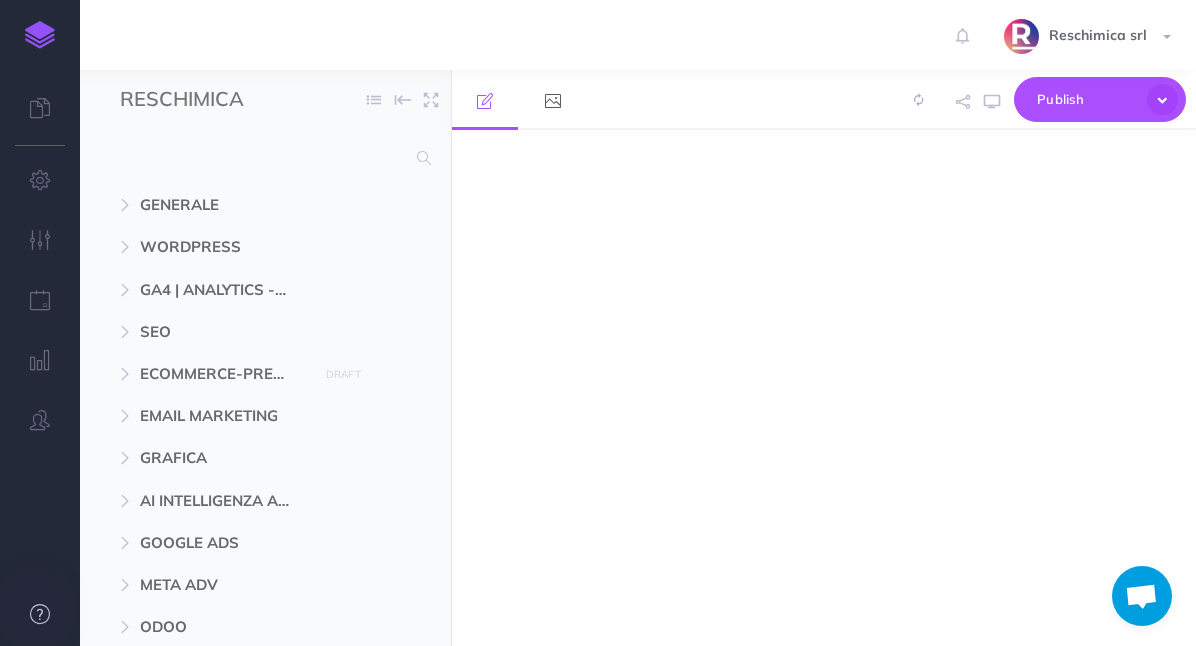 select on "null" 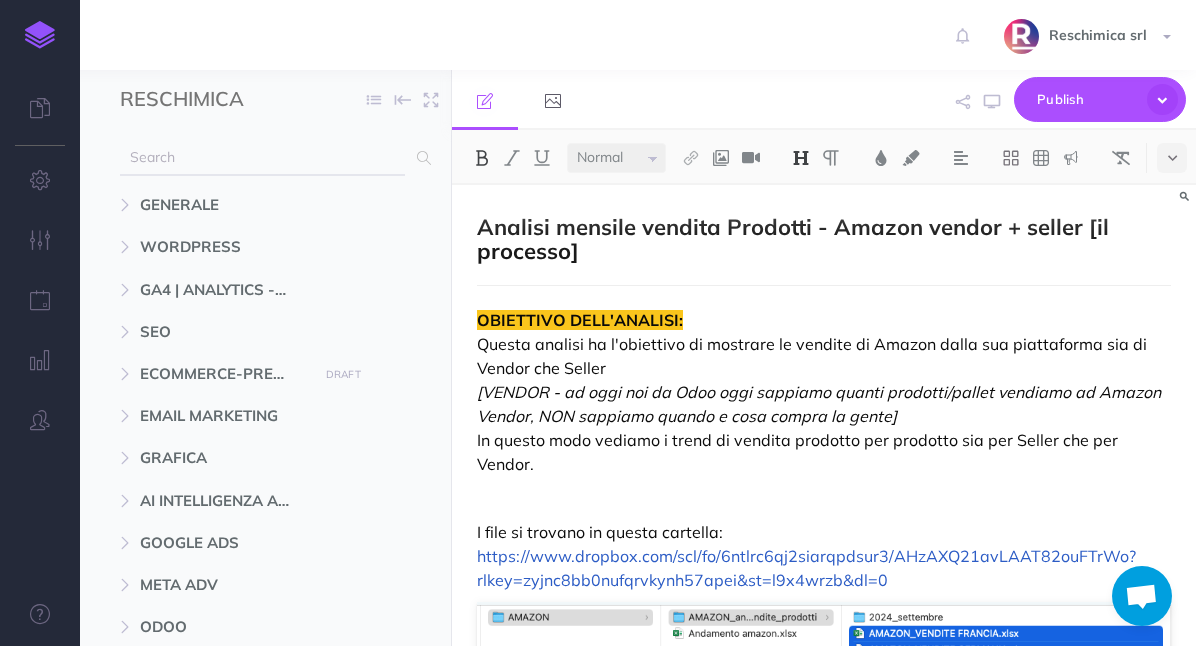 click at bounding box center [262, 158] 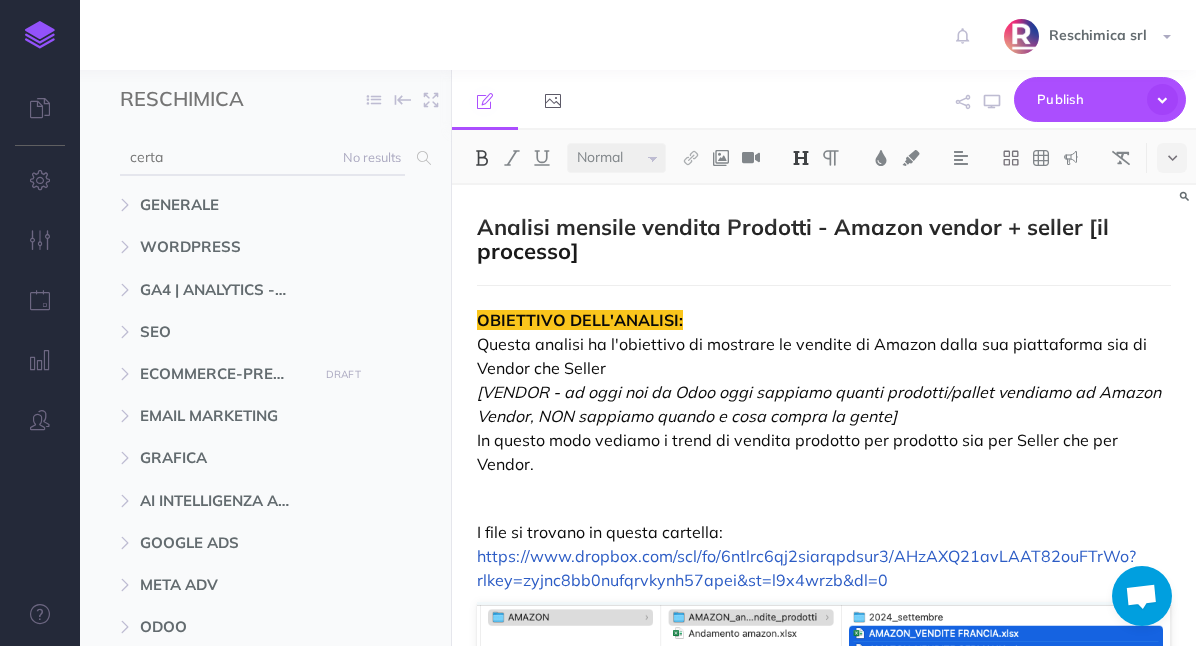 click on "certa" at bounding box center [262, 158] 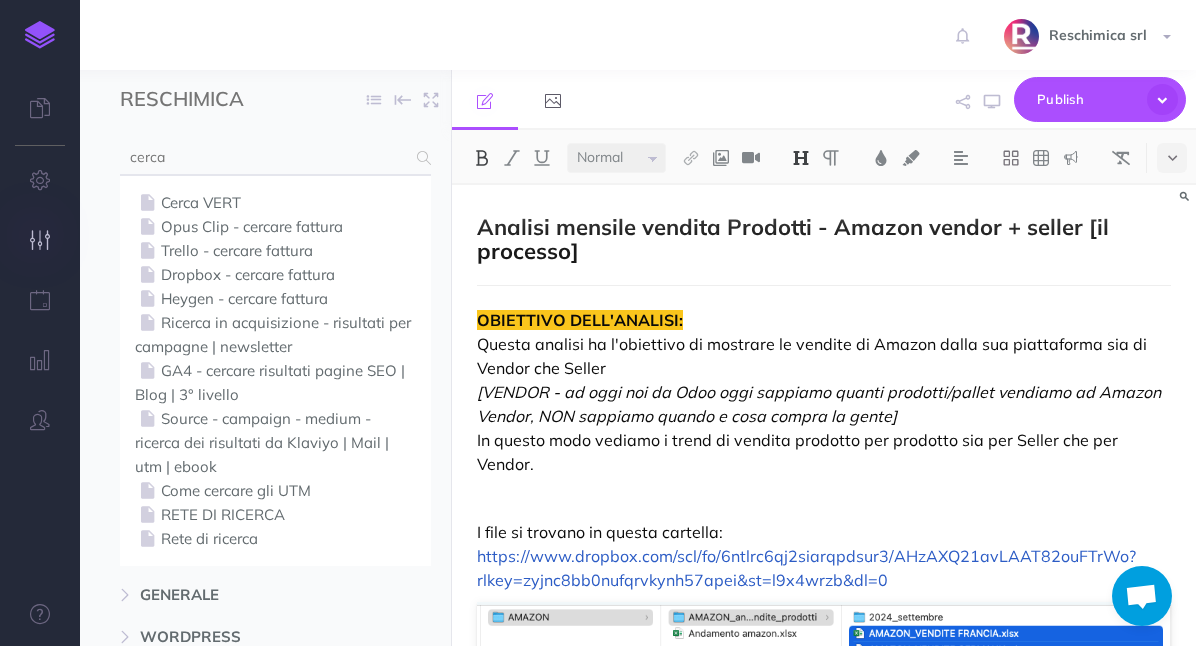 type on "cerca" 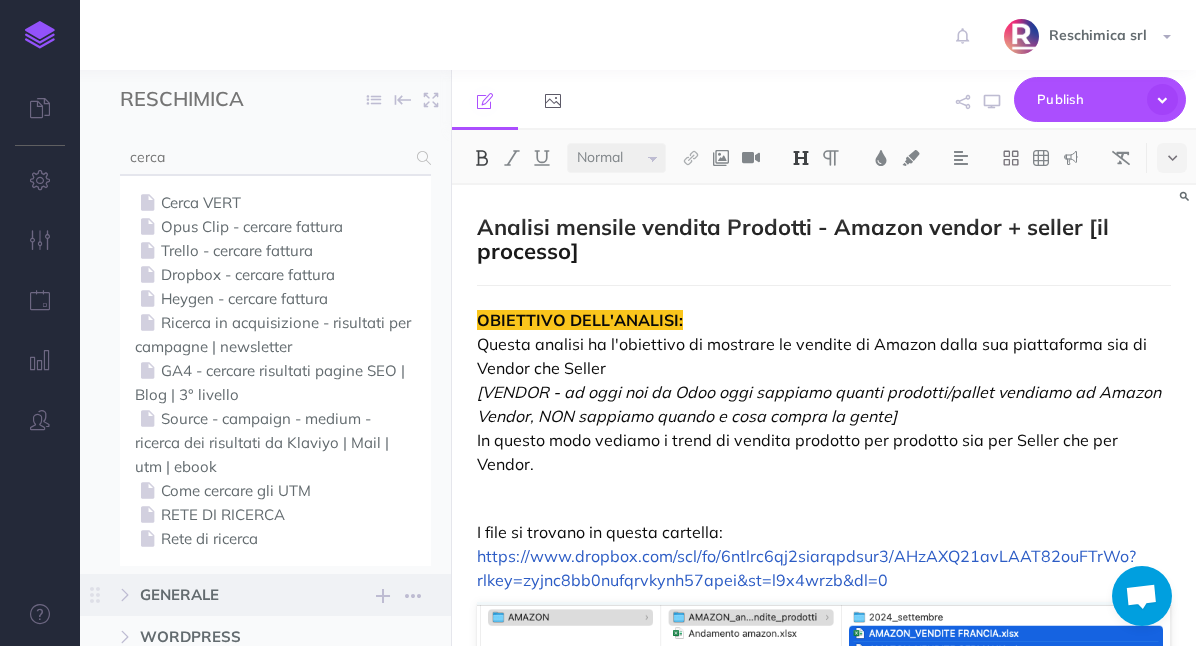 click on "Cerca VERT" at bounding box center [275, 203] 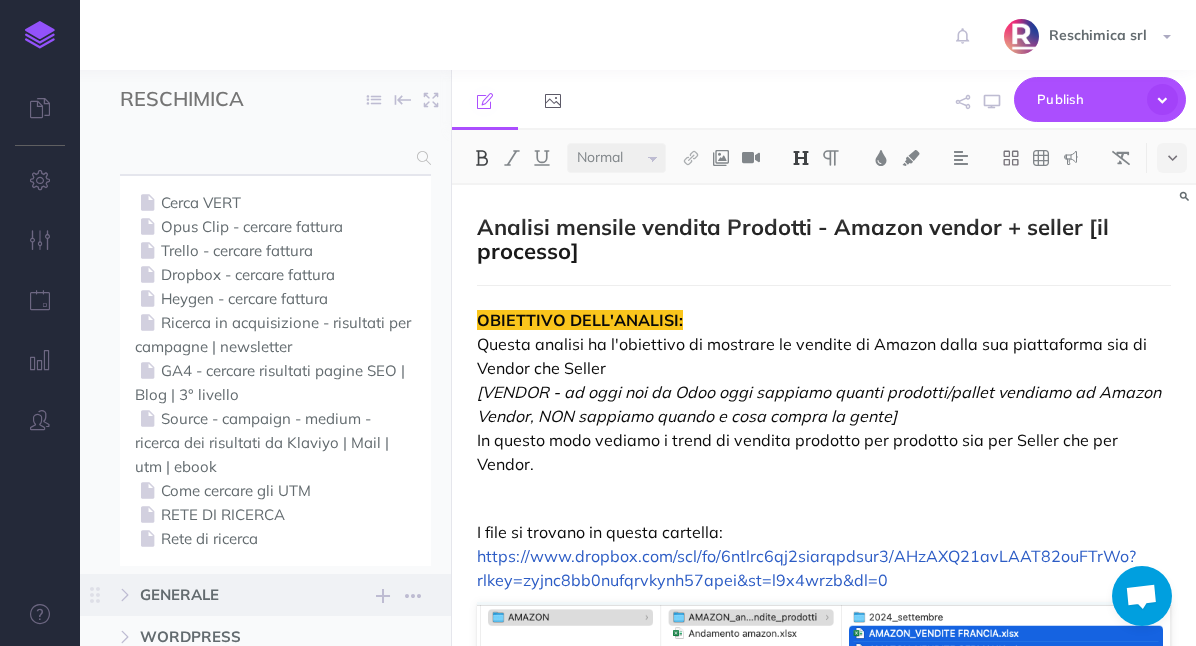 click on "GENERALE" at bounding box center [223, 595] 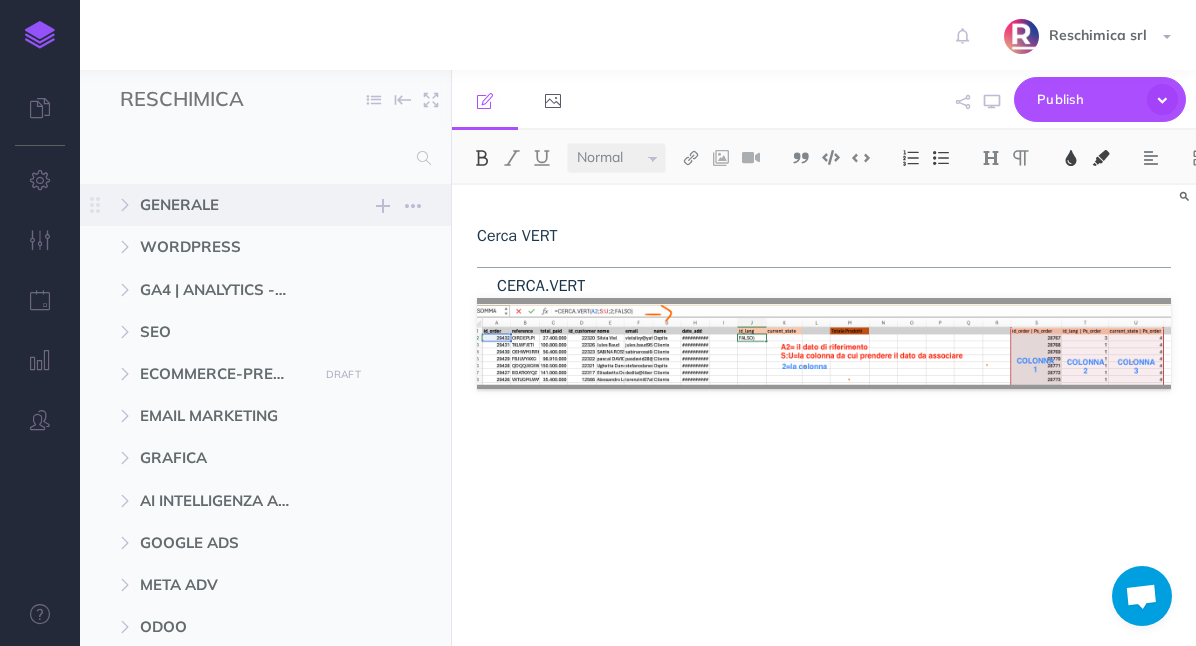 select on "null" 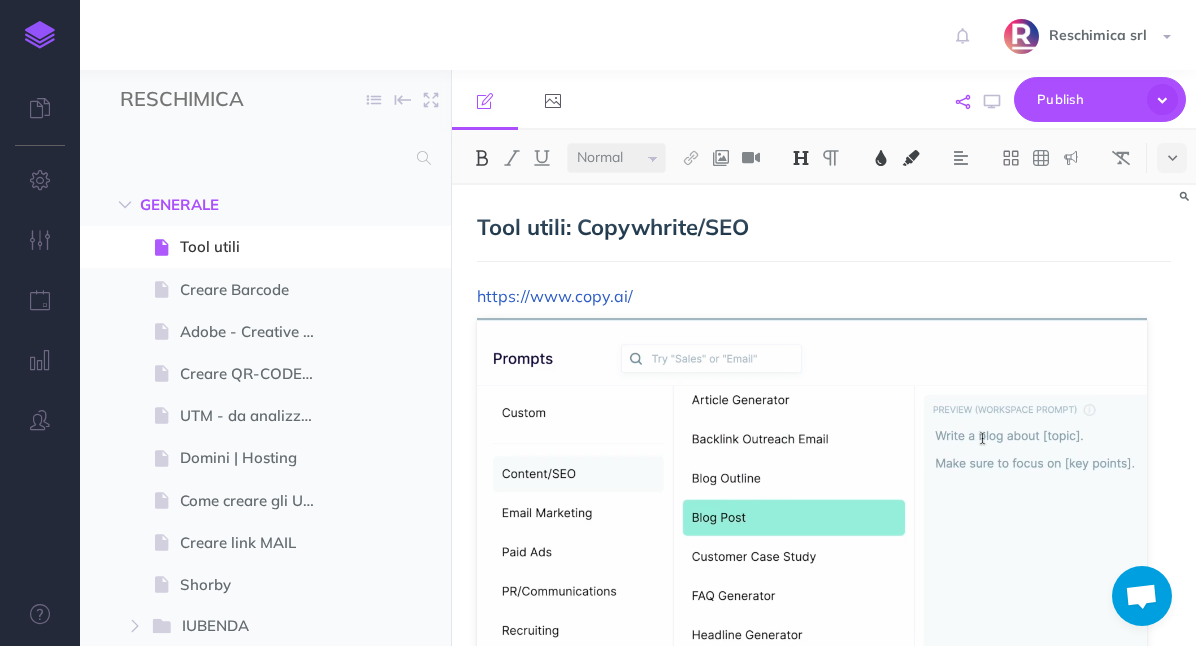 click at bounding box center (963, 102) 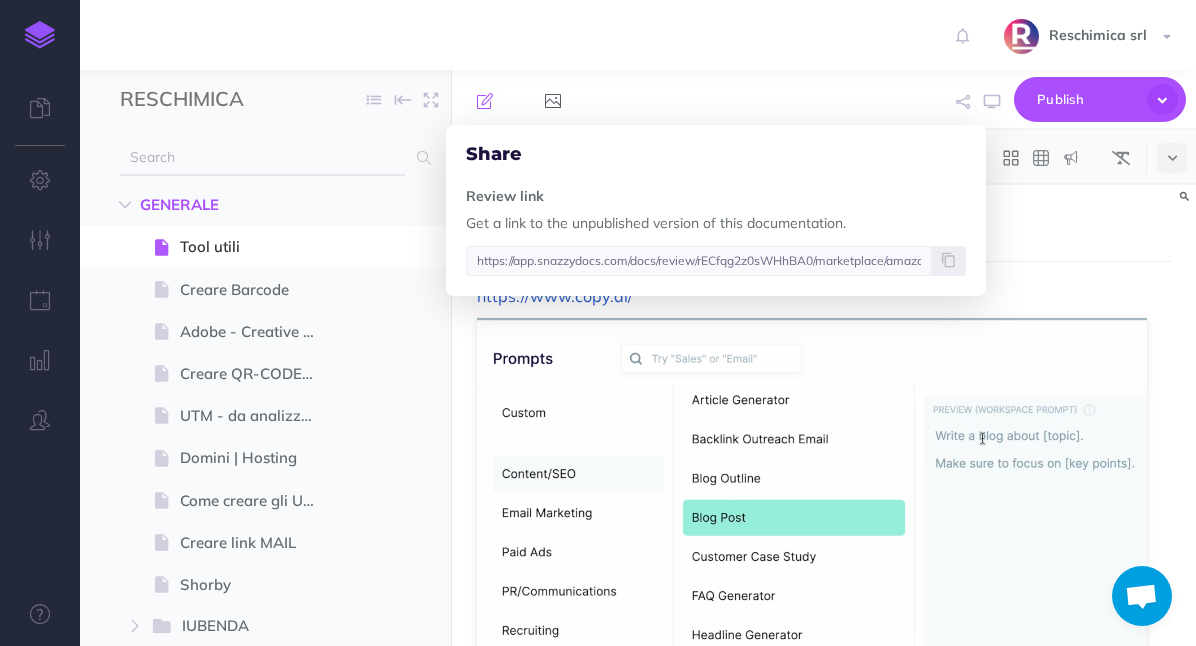 drag, startPoint x: 214, startPoint y: 212, endPoint x: 210, endPoint y: 172, distance: 40.1995 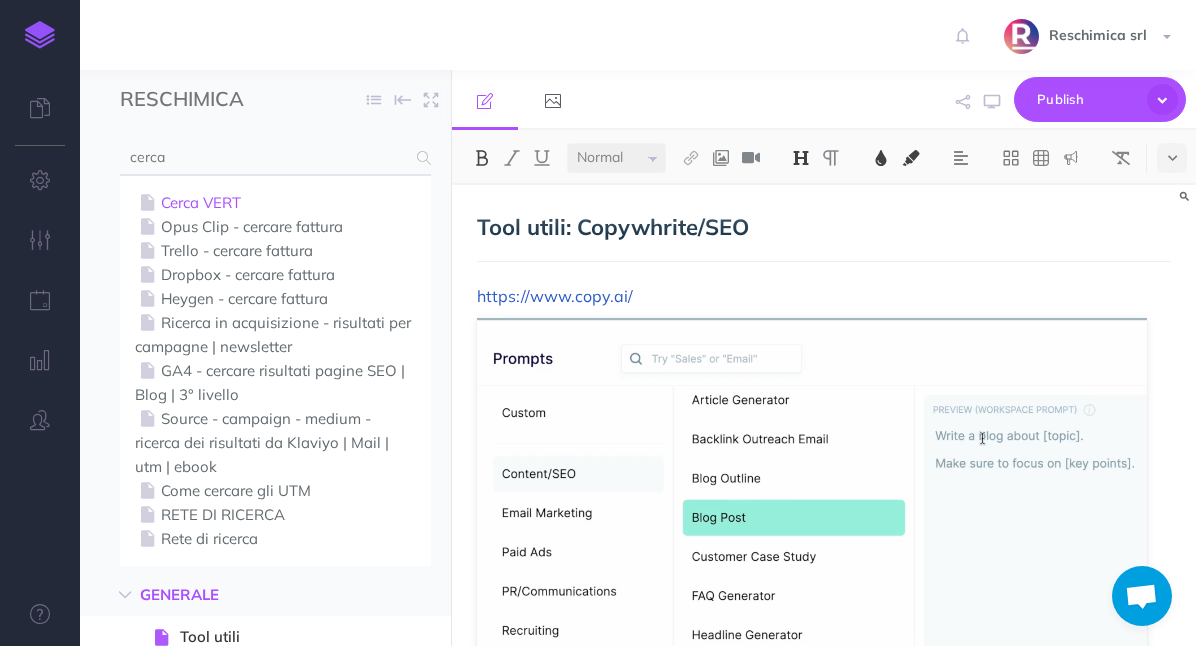 type on "cerca" 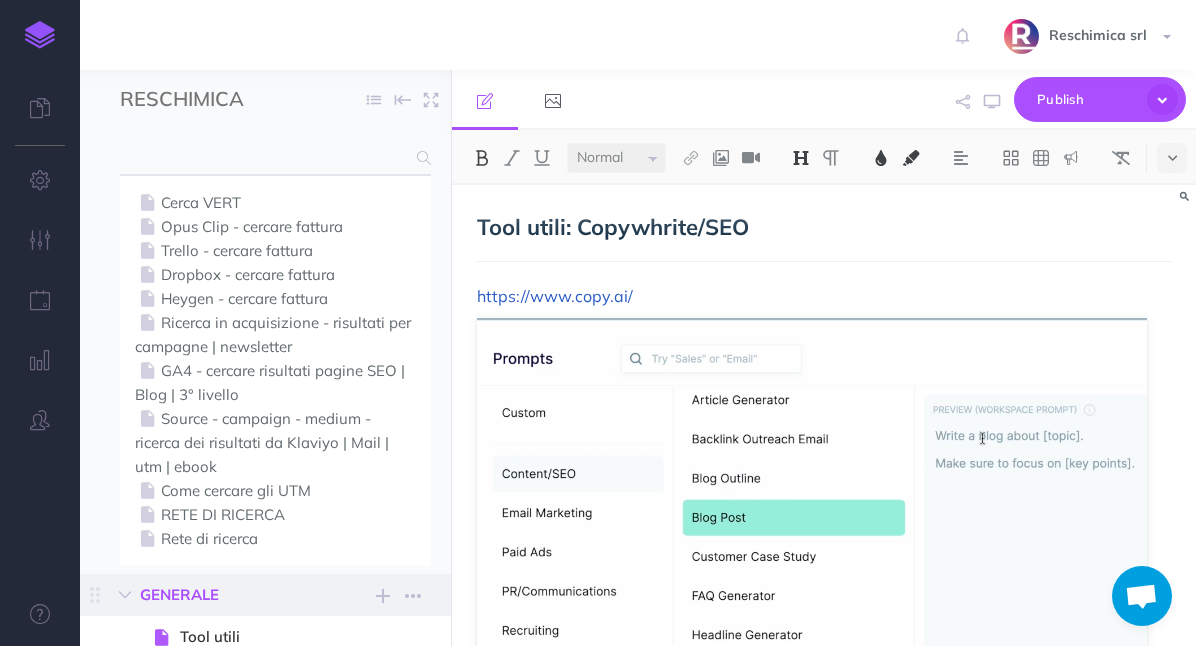 select on "null" 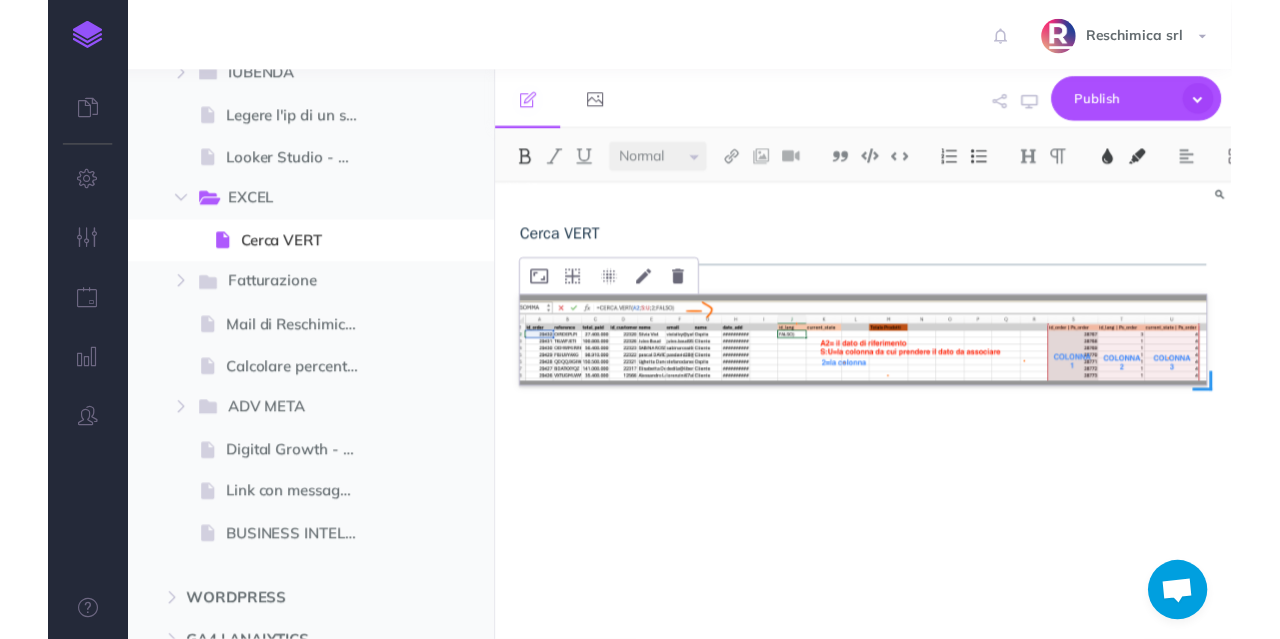 scroll, scrollTop: 615, scrollLeft: 0, axis: vertical 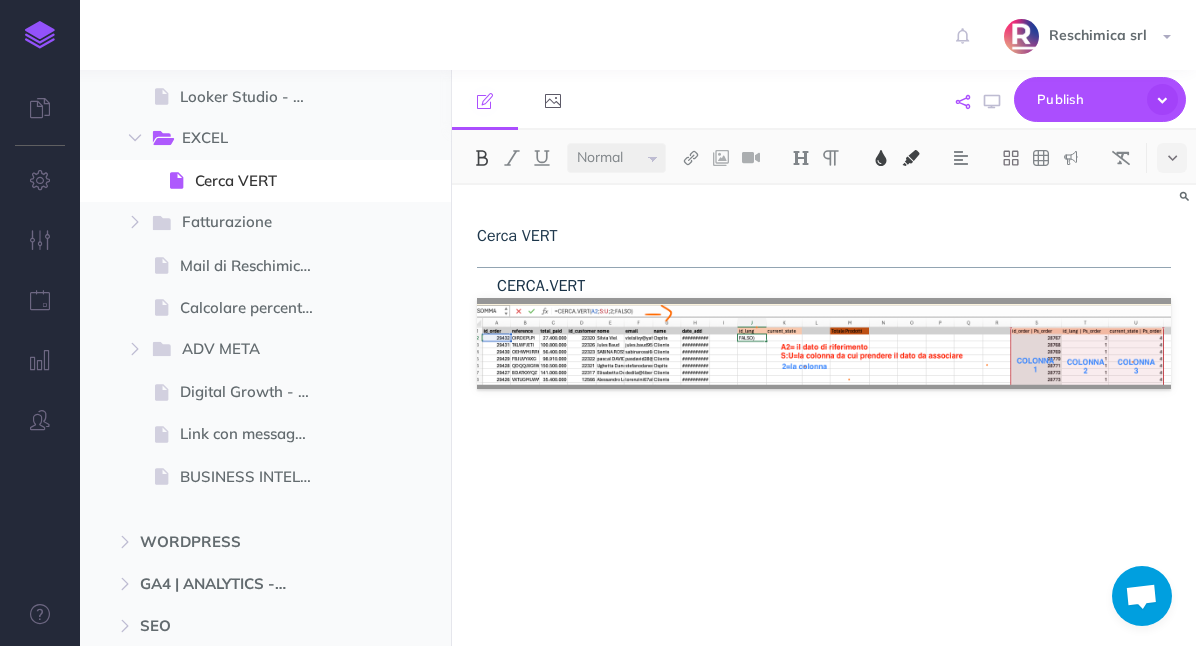 click at bounding box center [963, 102] 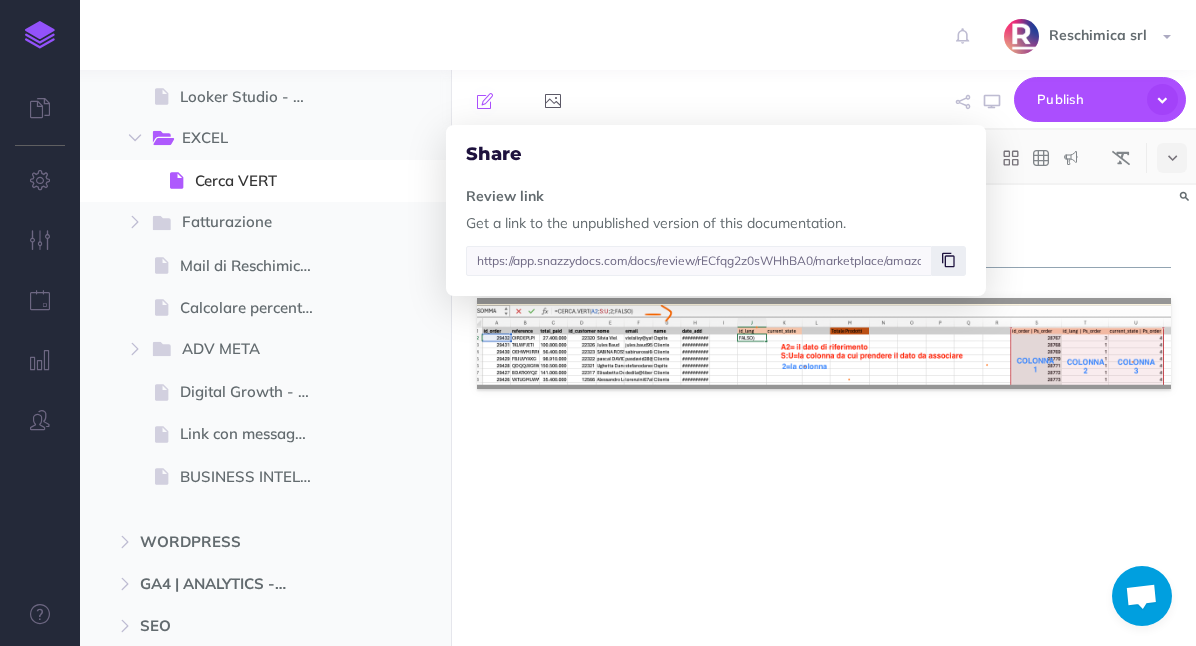 click at bounding box center (948, 260) 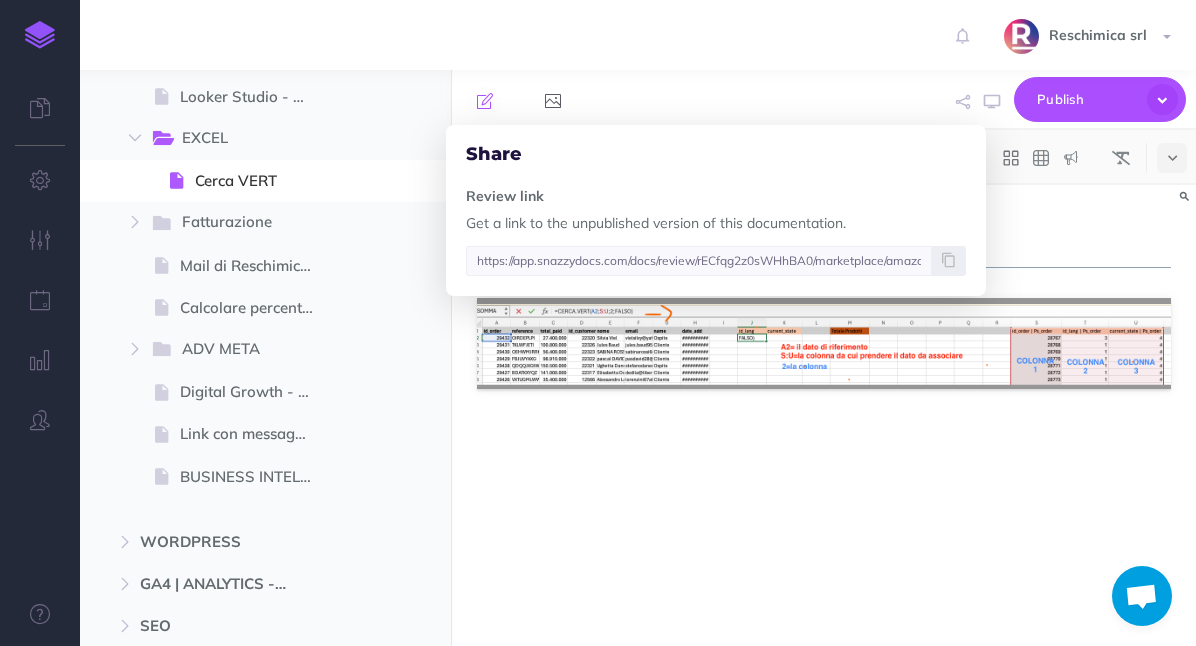 click on "Cerca VERT CERCA.VERT" at bounding box center [824, 405] 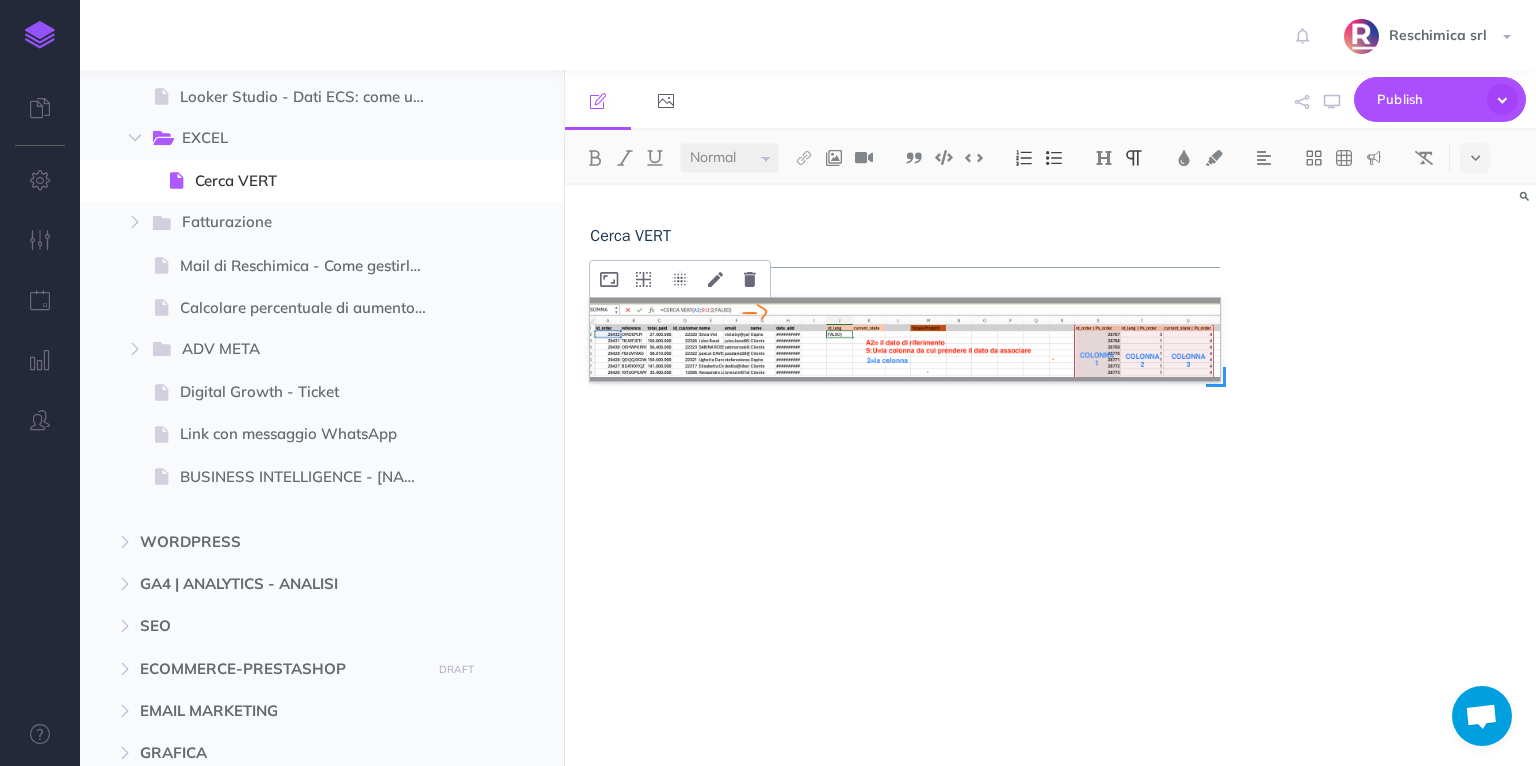 click at bounding box center (904, 339) 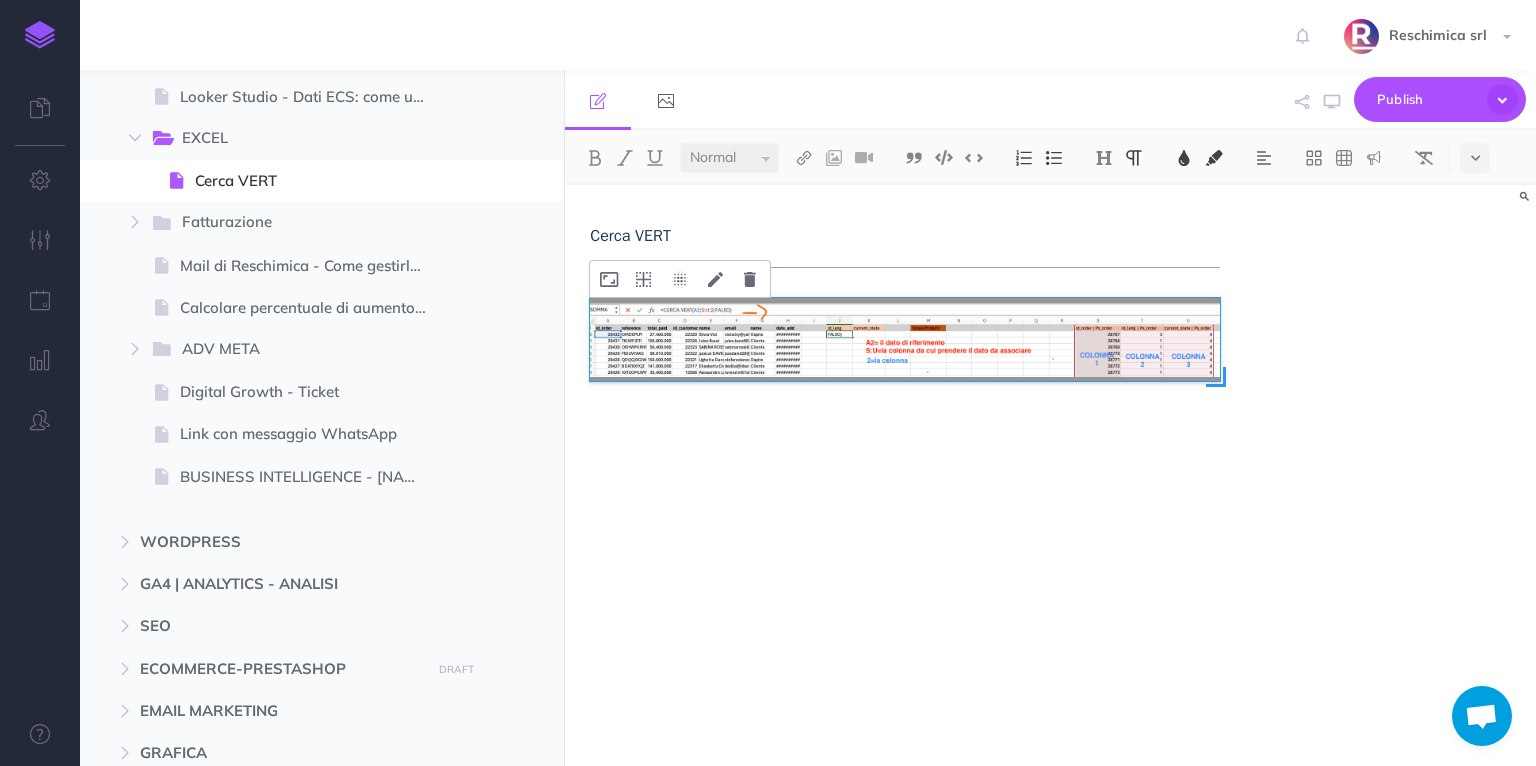 click at bounding box center [904, 339] 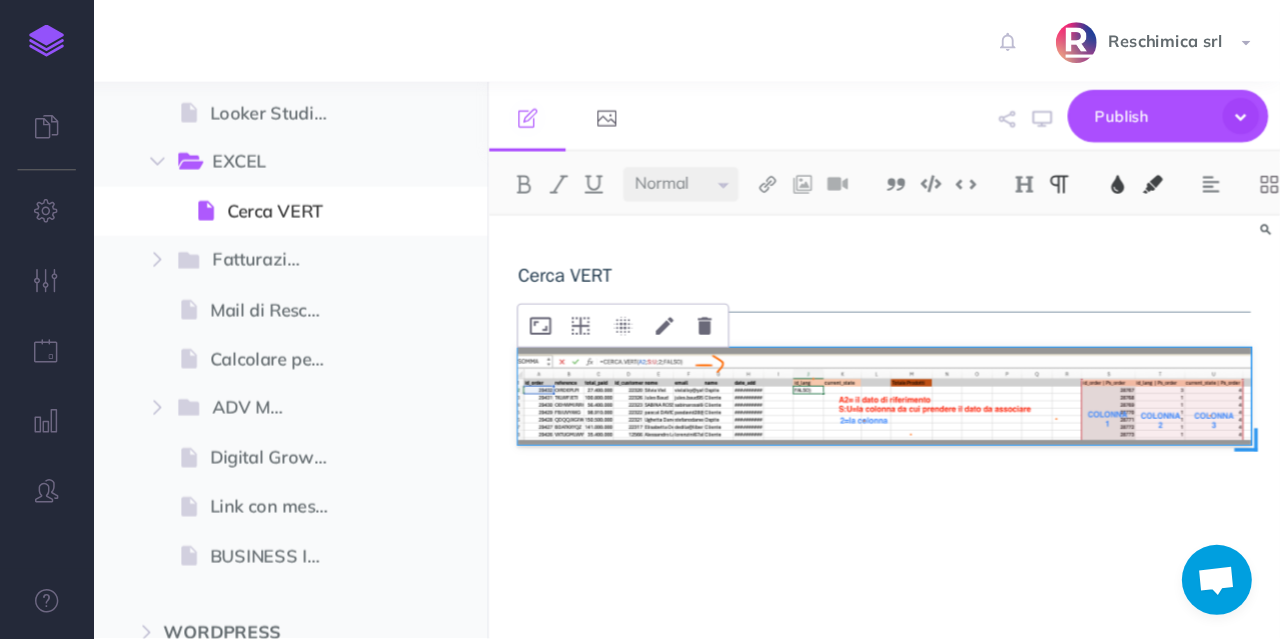 scroll, scrollTop: 615, scrollLeft: 0, axis: vertical 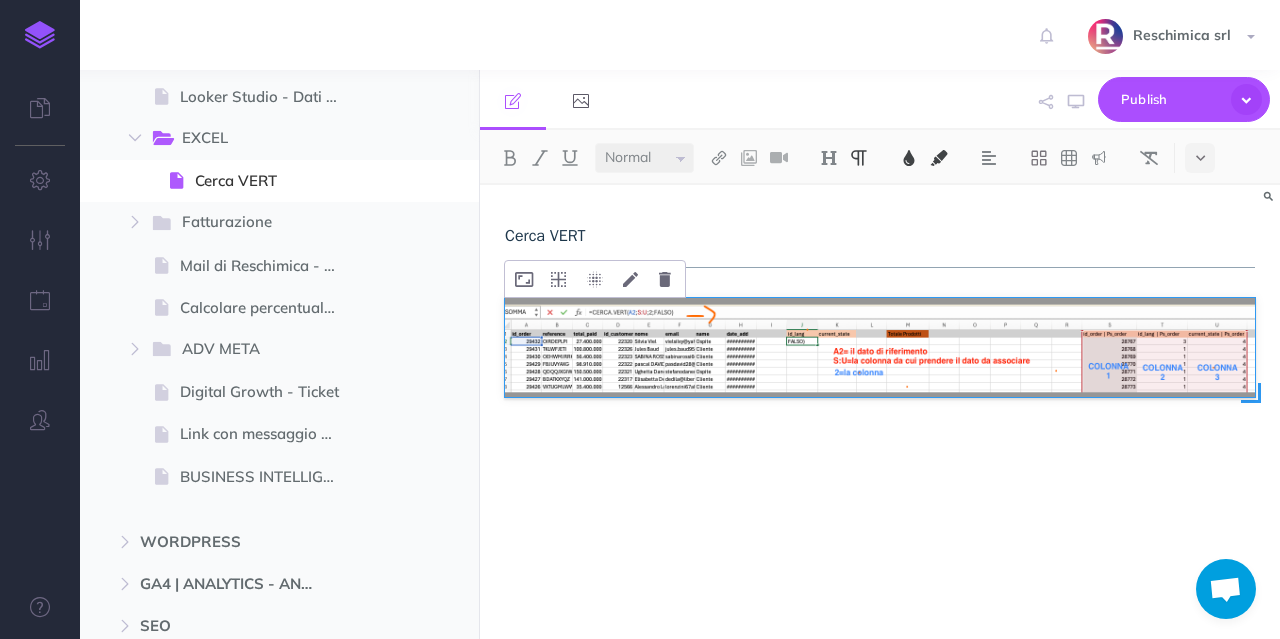 click at bounding box center (880, 347) 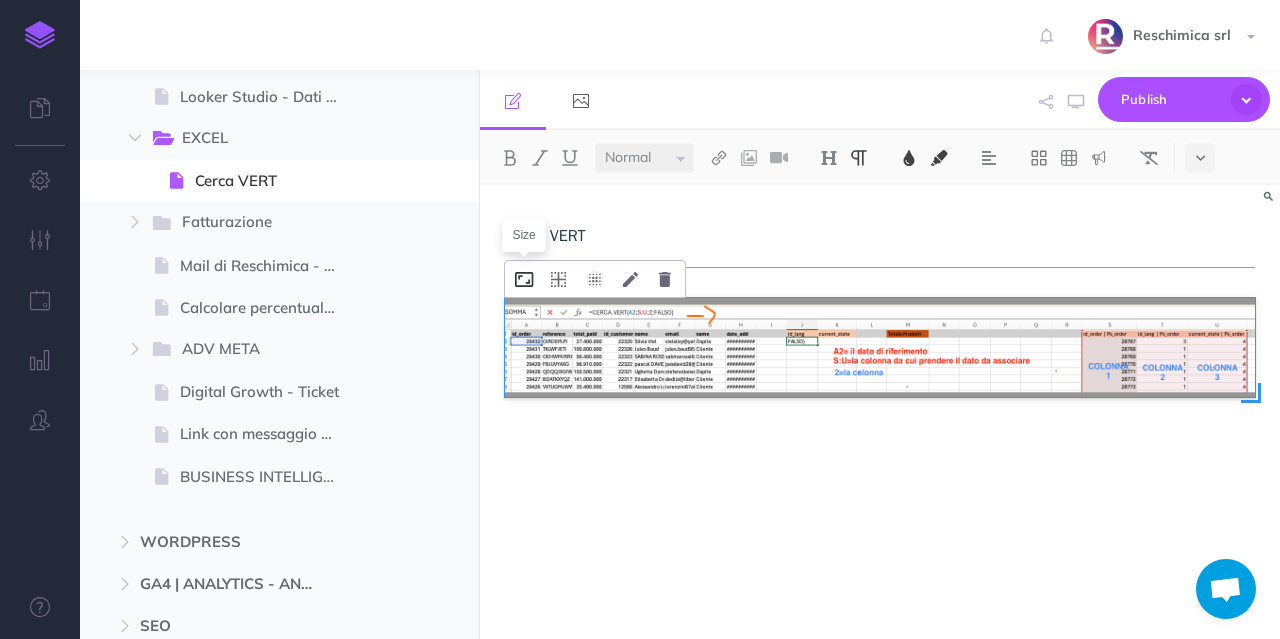 click at bounding box center [524, 279] 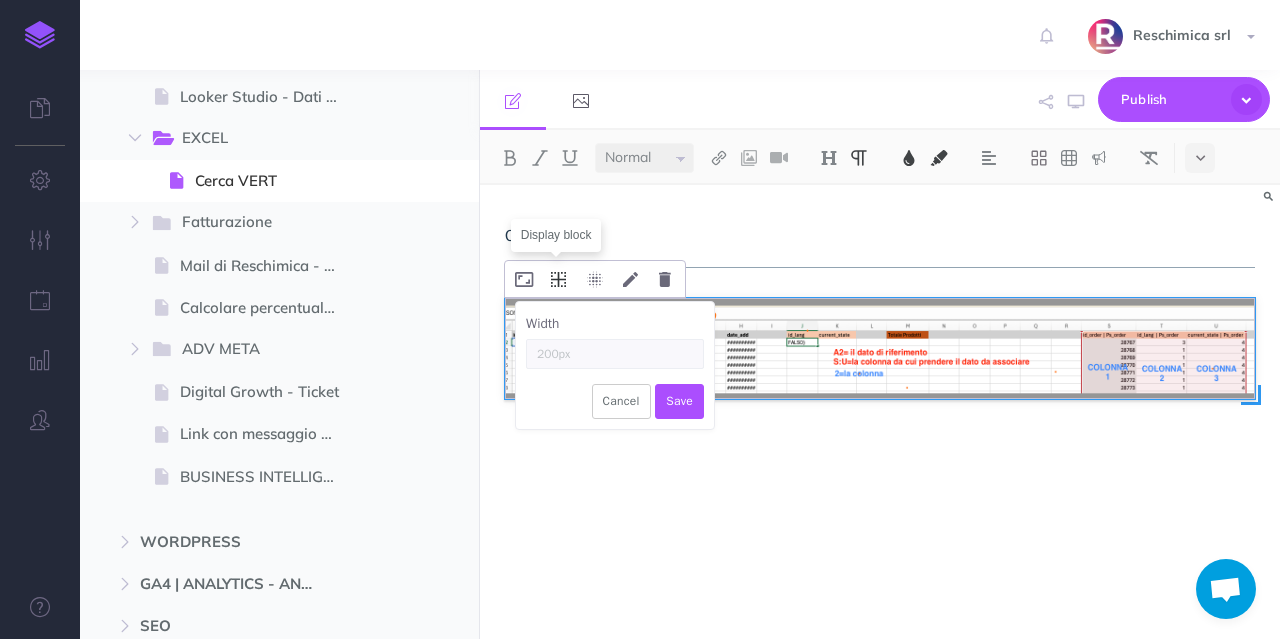 click at bounding box center (558, 279) 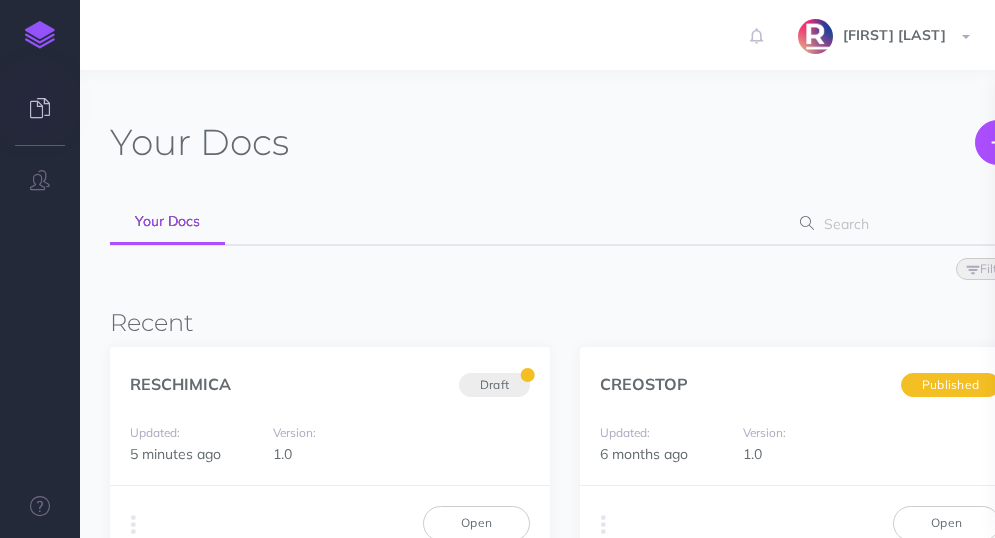 scroll, scrollTop: 0, scrollLeft: 0, axis: both 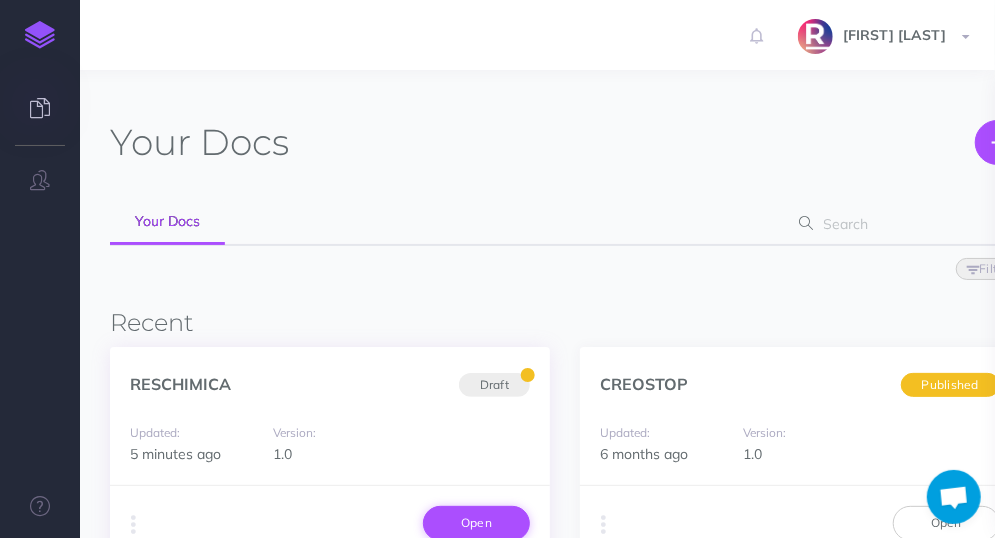 click on "Open" at bounding box center (476, 523) 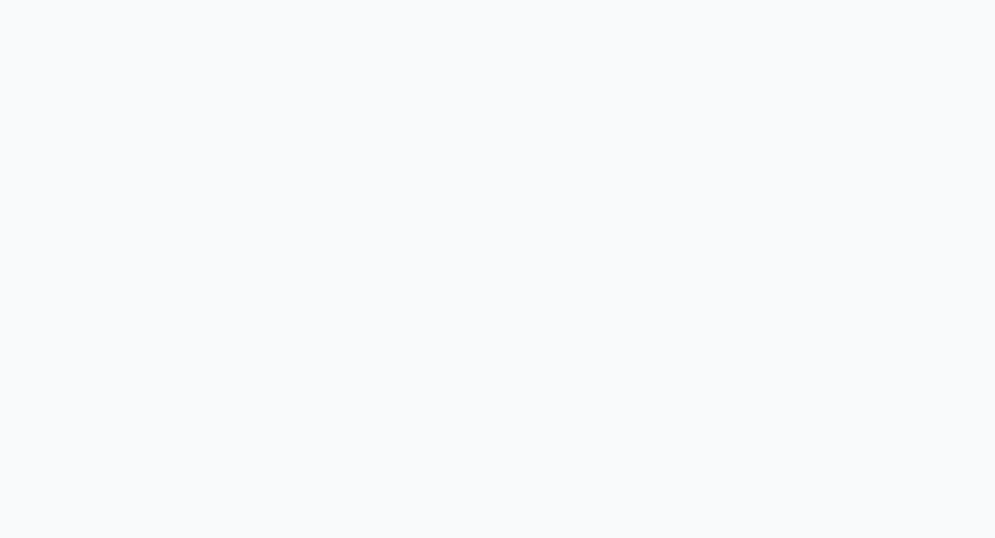 scroll, scrollTop: 0, scrollLeft: 0, axis: both 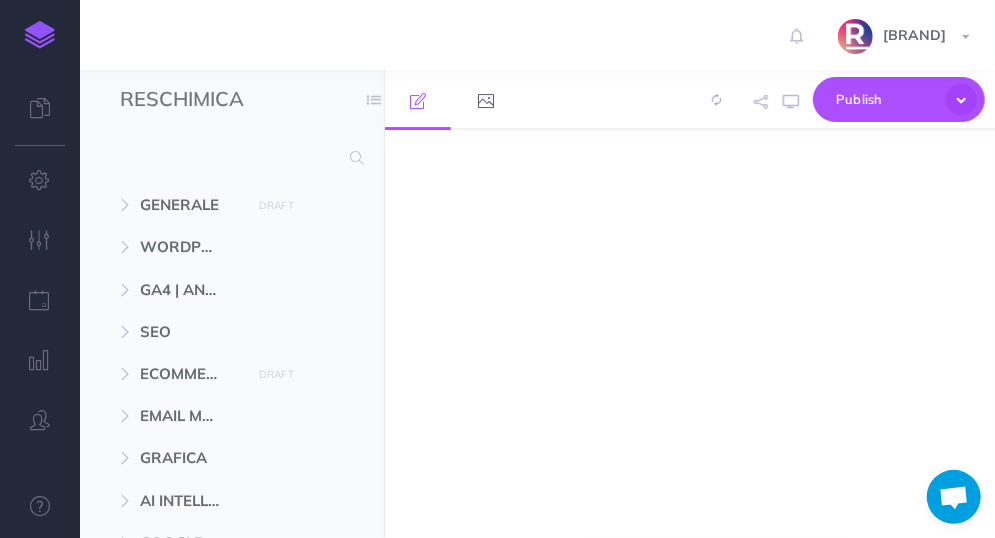 select on "null" 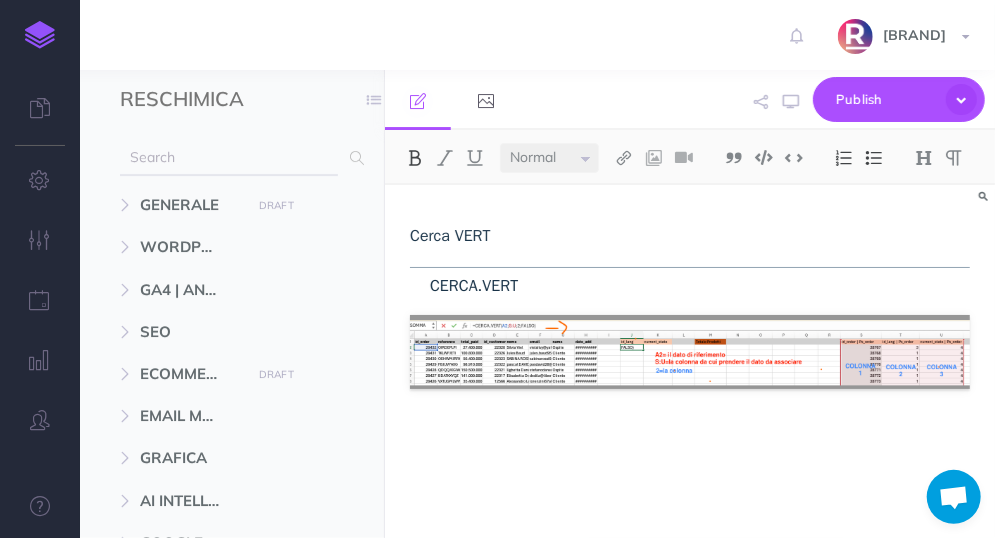 click at bounding box center (229, 158) 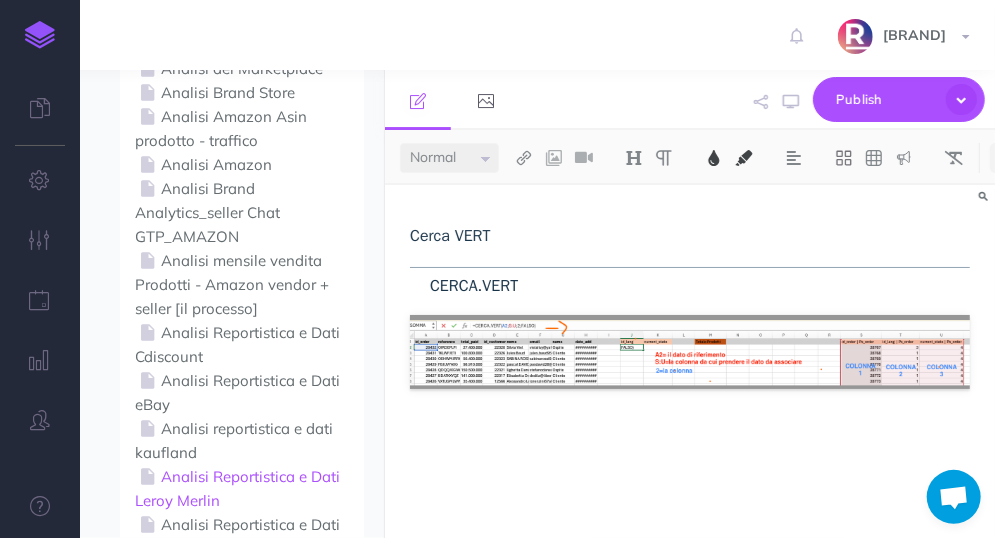 scroll, scrollTop: 533, scrollLeft: 0, axis: vertical 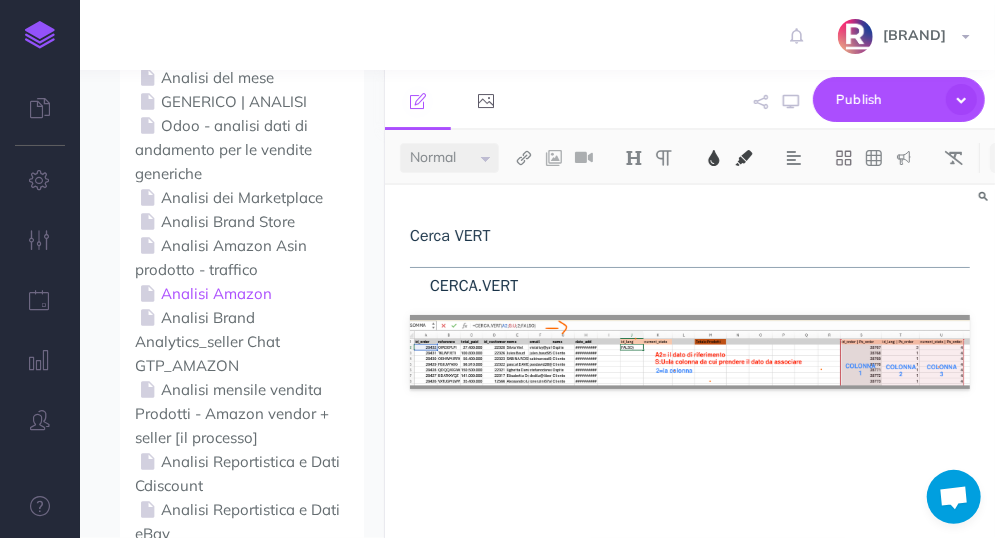 type on "analisi" 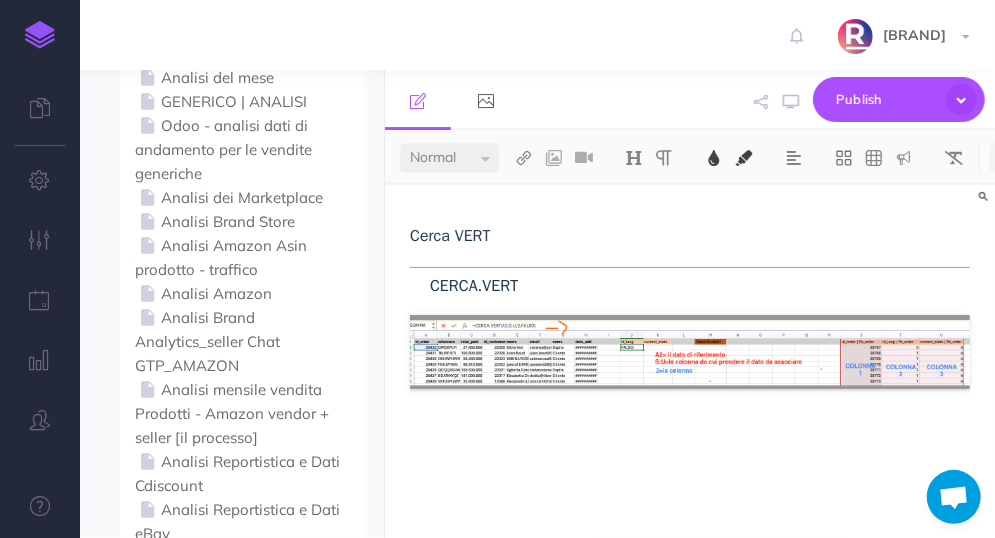 click on "Analisi Amazon" at bounding box center [242, 294] 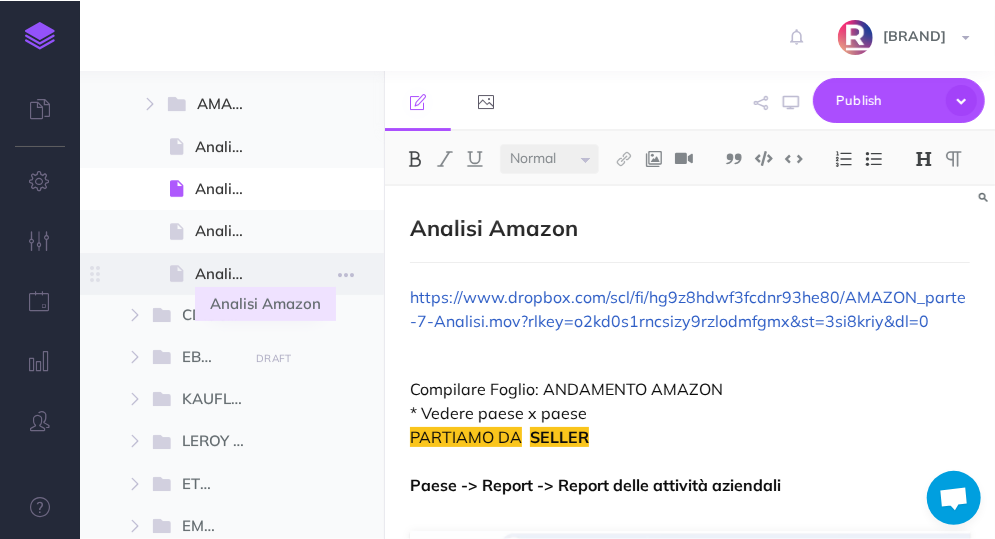 scroll, scrollTop: 1966, scrollLeft: 0, axis: vertical 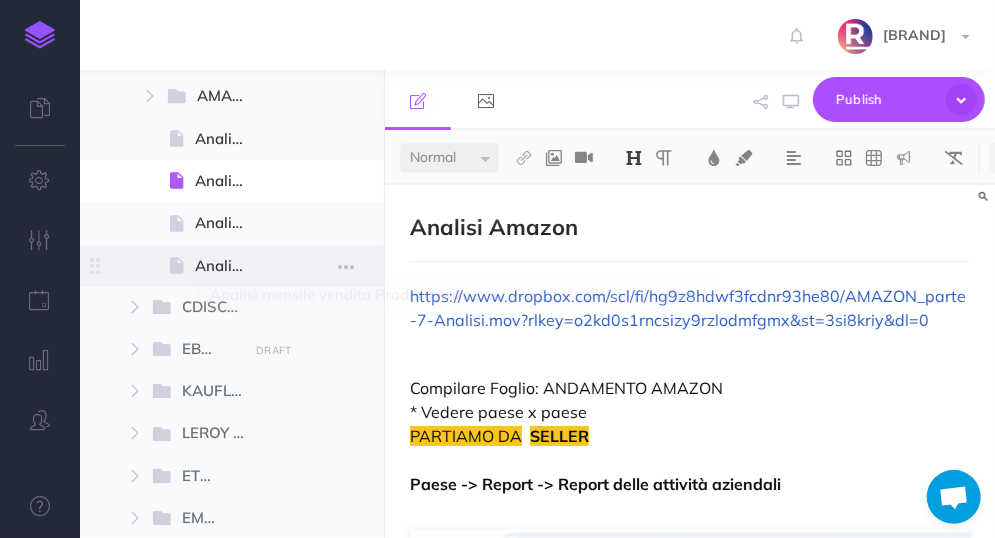 click on "Analisi mensile vendita Prodotti - Amazon vendor + seller [il processo]" at bounding box center (229, 266) 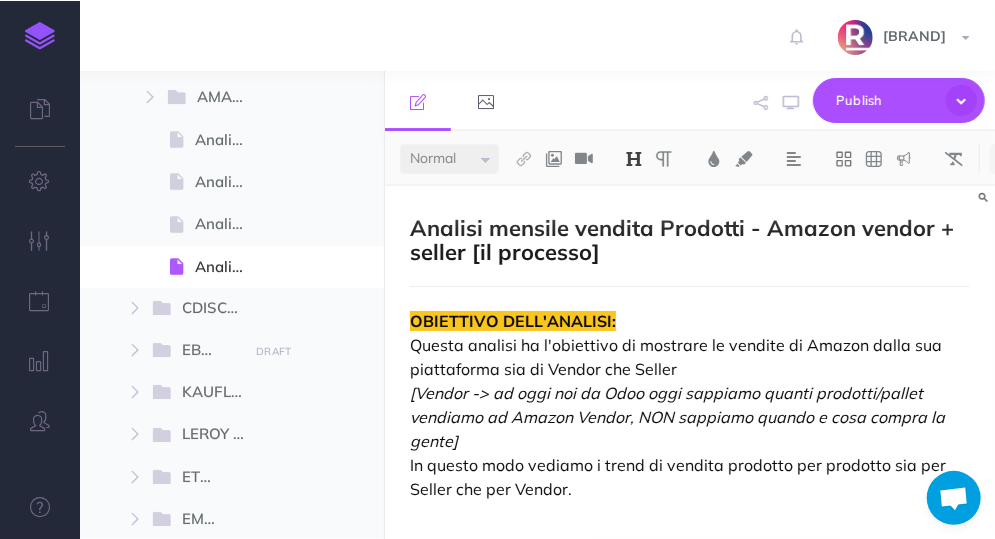 scroll, scrollTop: 1966, scrollLeft: 0, axis: vertical 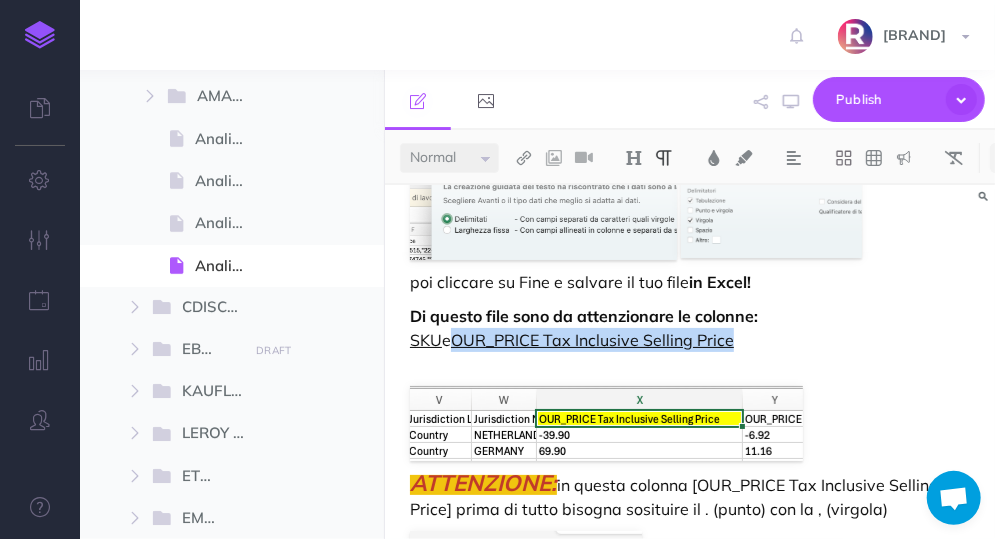 drag, startPoint x: 461, startPoint y: 290, endPoint x: 739, endPoint y: 286, distance: 278.02878 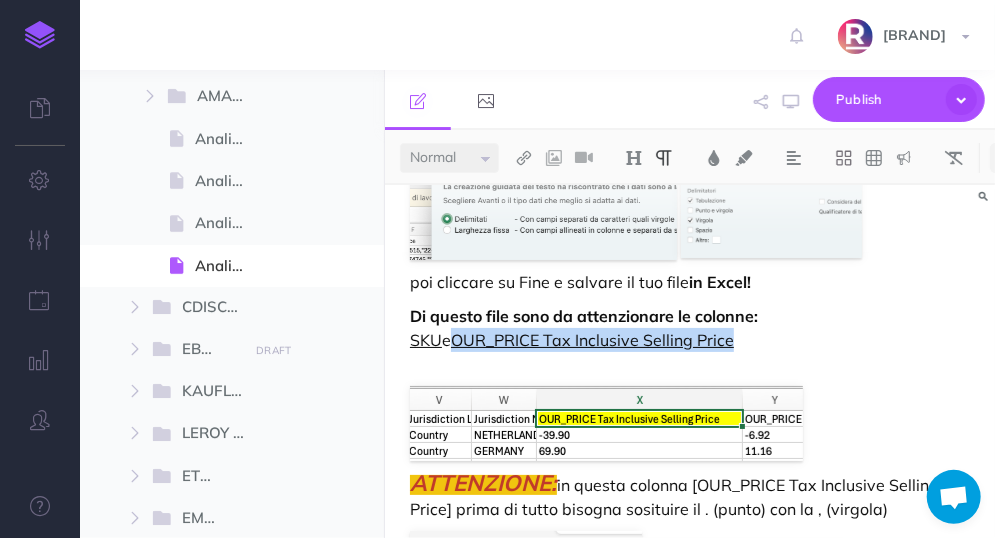 scroll, scrollTop: 1966, scrollLeft: 0, axis: vertical 